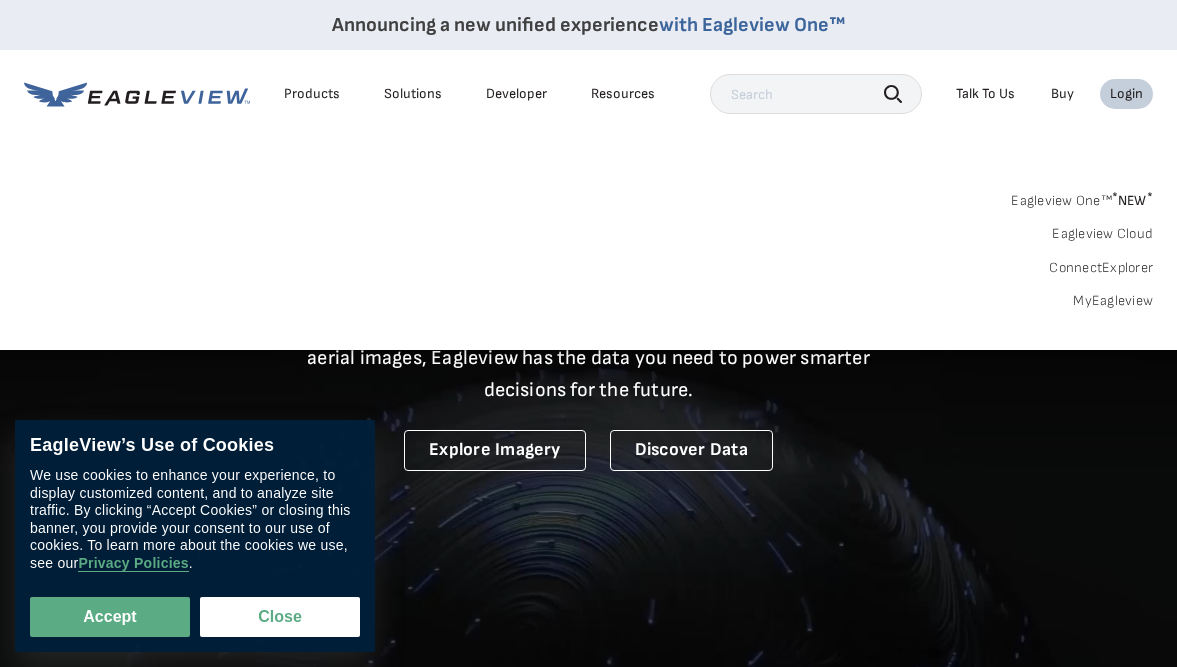 scroll, scrollTop: 0, scrollLeft: 0, axis: both 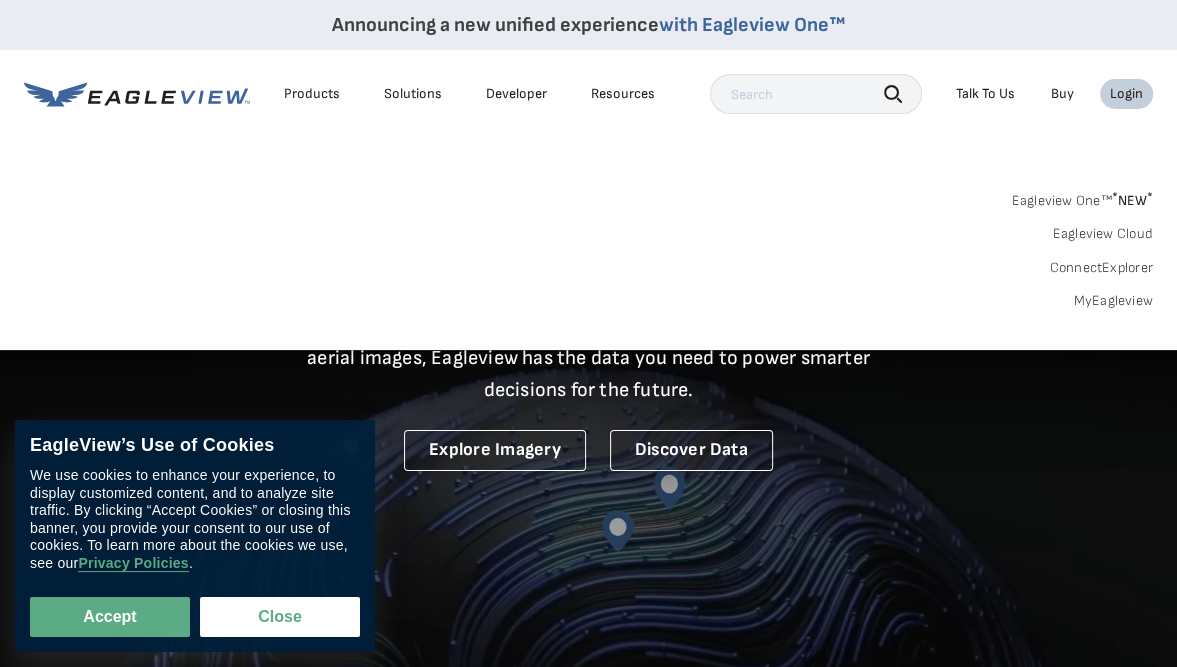 click on "MyEagleview" at bounding box center (1113, 301) 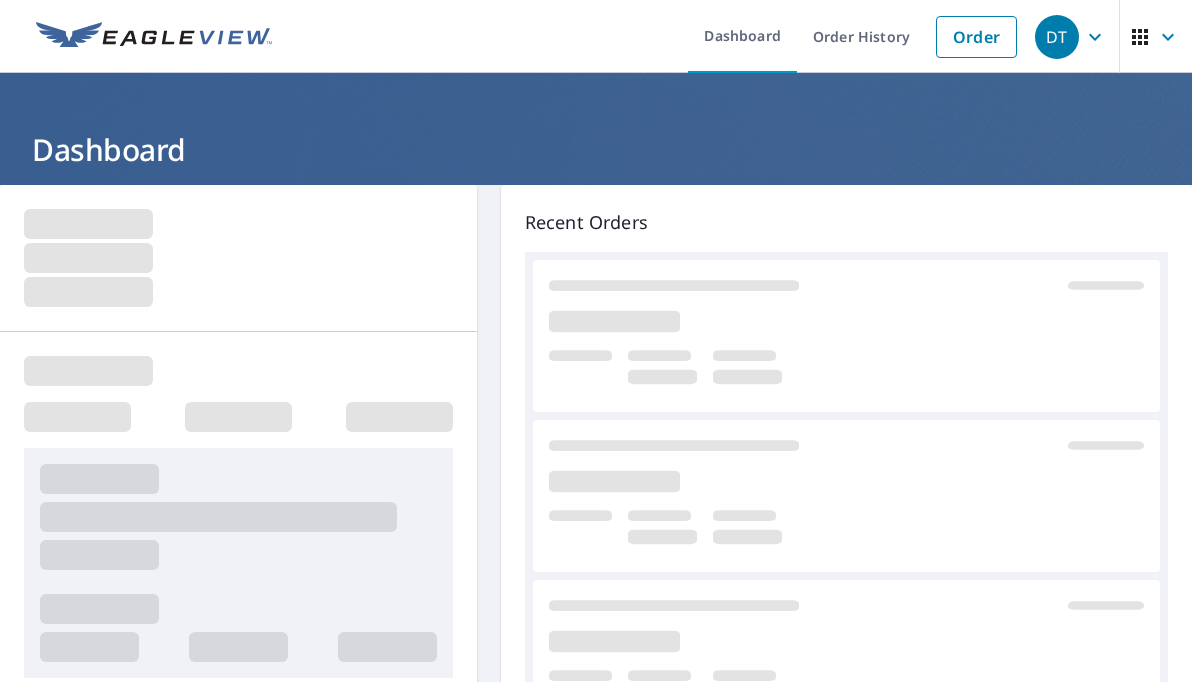 scroll, scrollTop: 0, scrollLeft: 0, axis: both 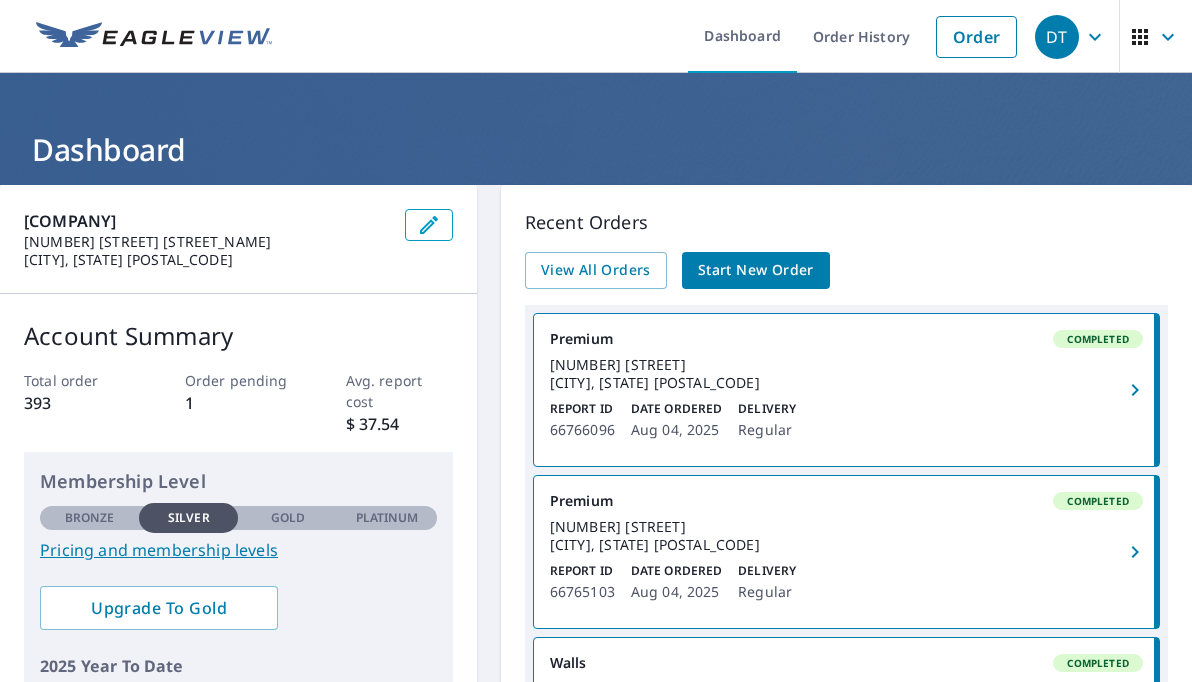 click on "Order History" at bounding box center [861, 36] 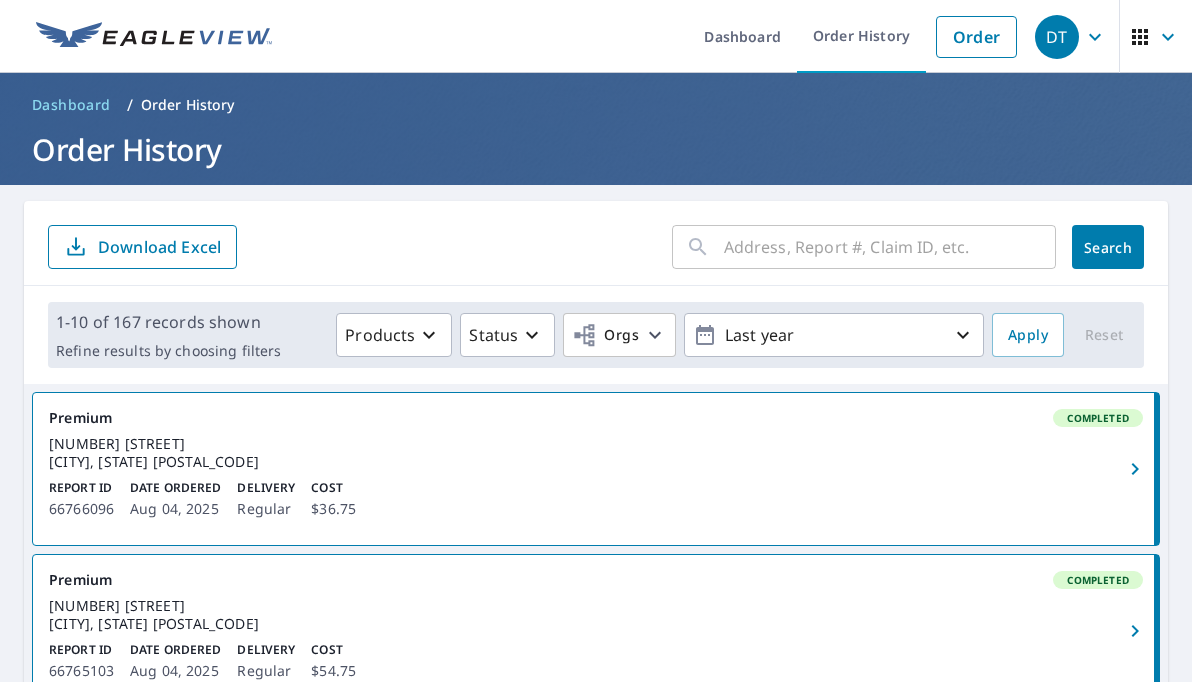 click at bounding box center [890, 247] 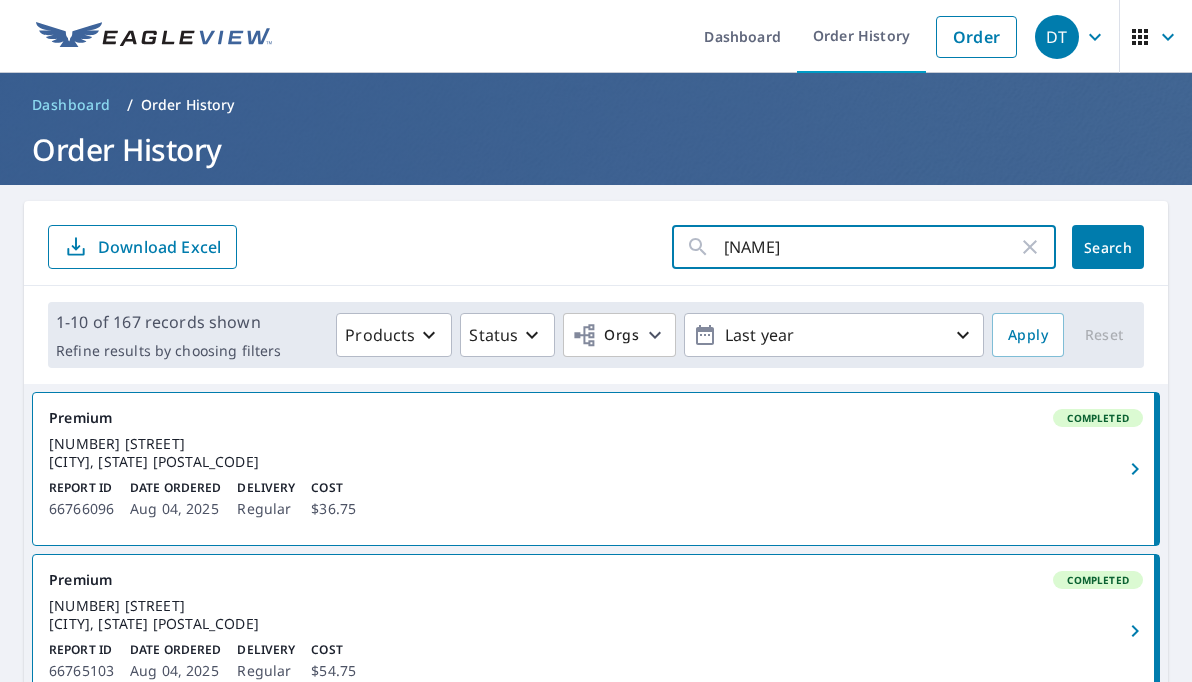type on "[NAME]" 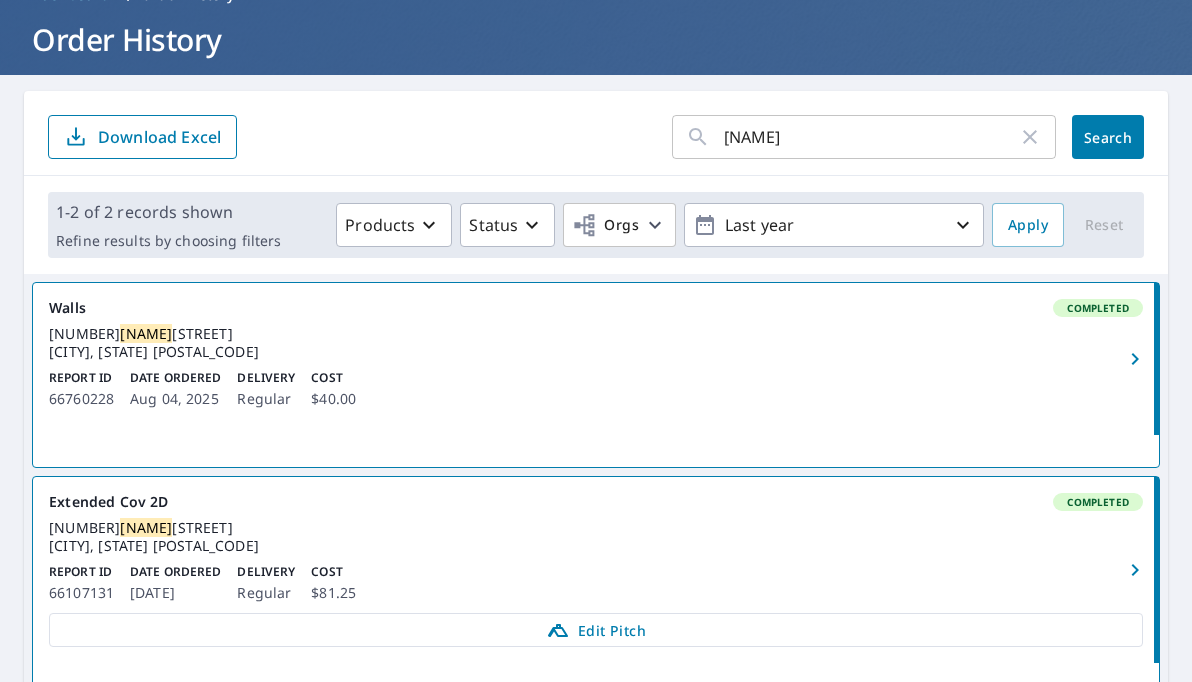 scroll, scrollTop: 134, scrollLeft: 0, axis: vertical 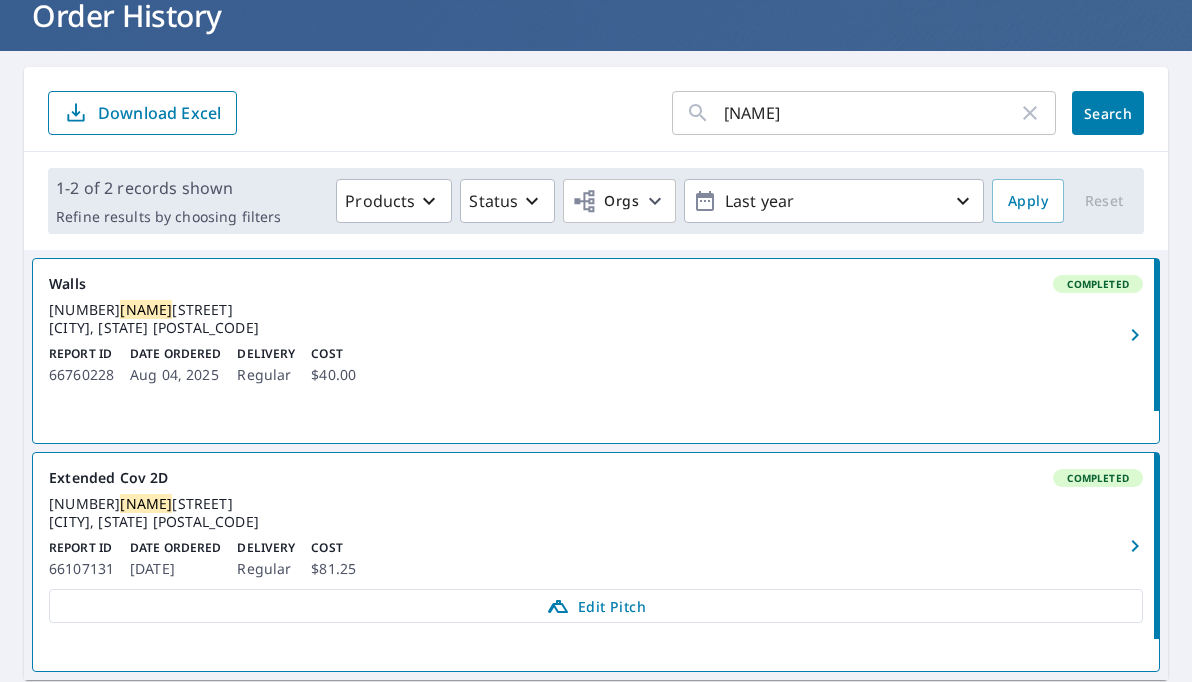 click on "Edit Pitch" at bounding box center [596, 606] 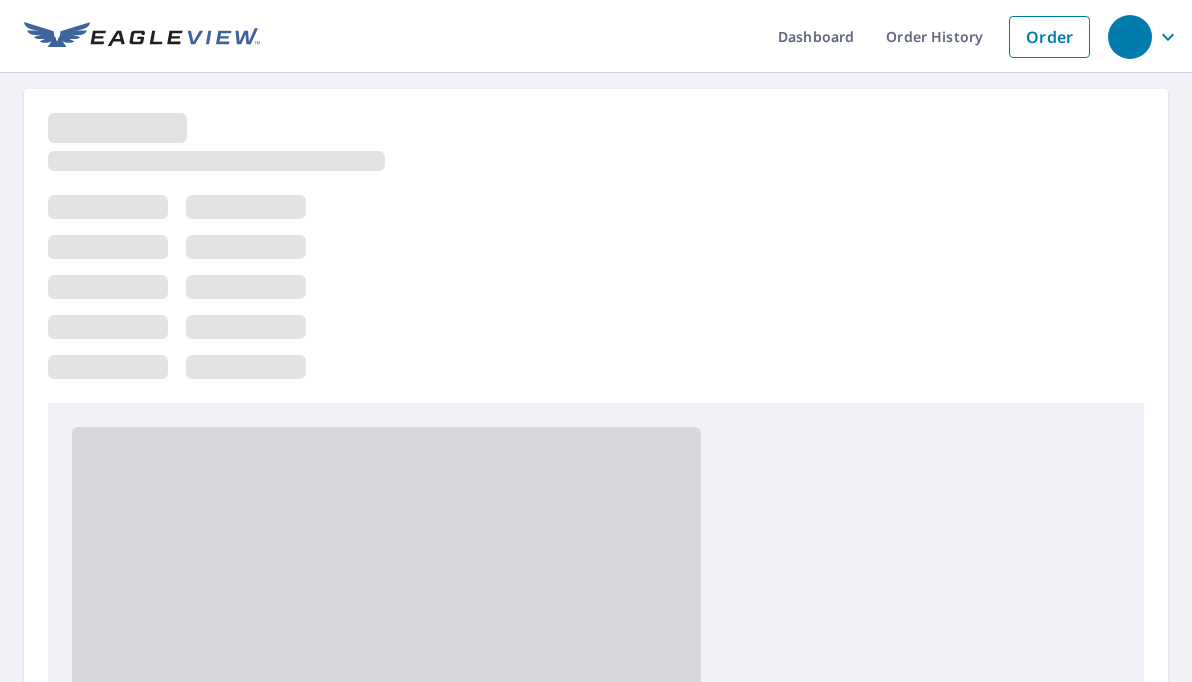 scroll, scrollTop: 0, scrollLeft: 0, axis: both 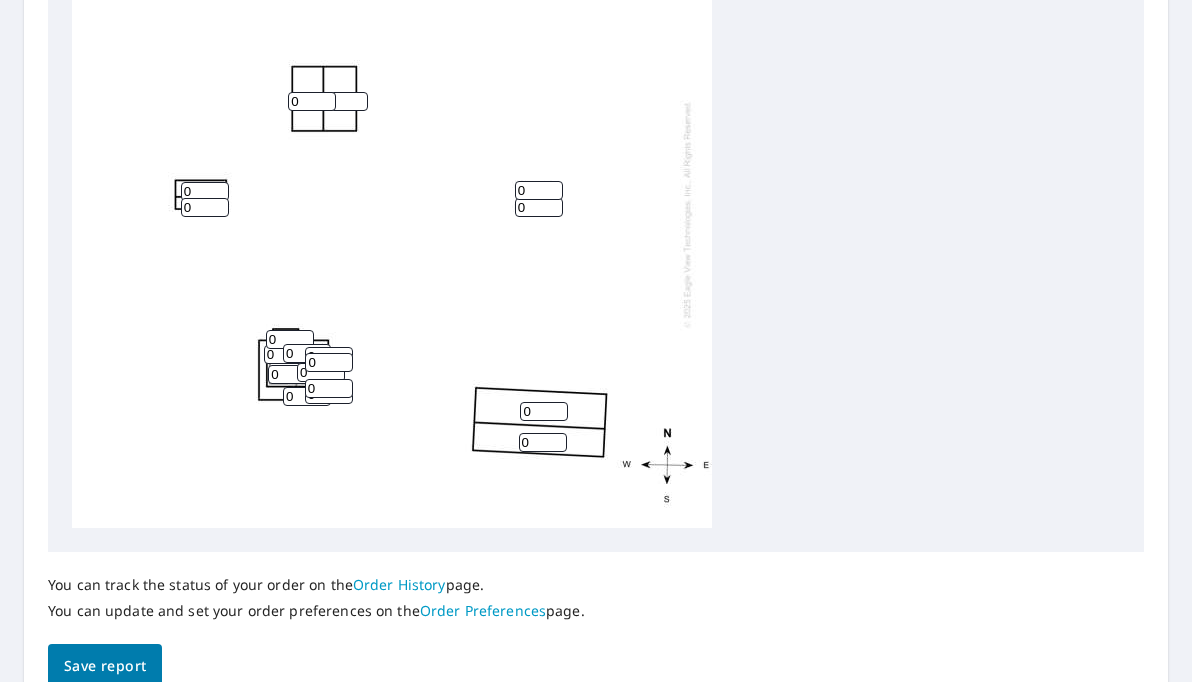 click on "0" at bounding box center [292, 374] 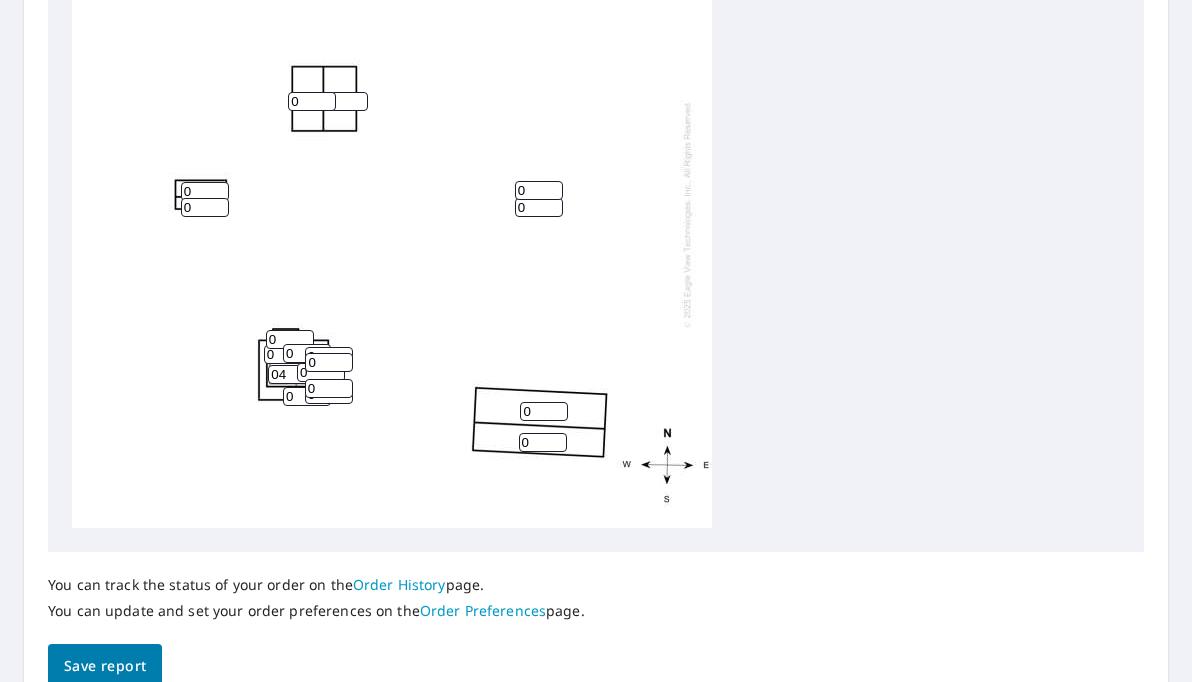 type on "0" 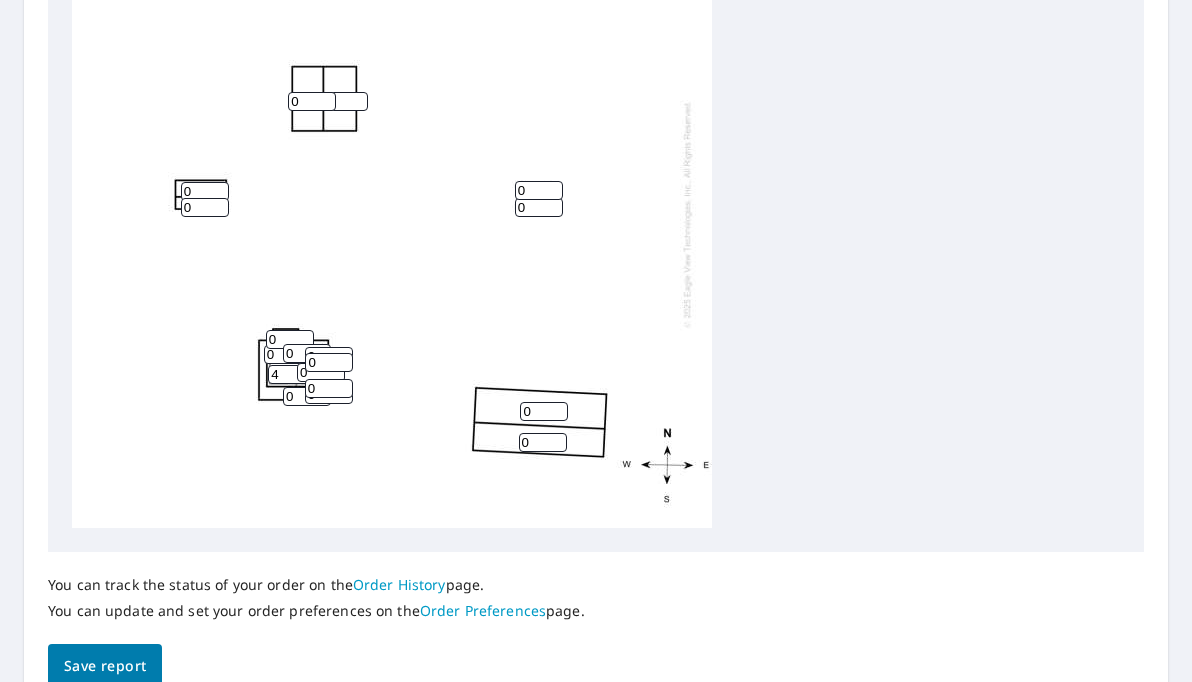 type on "4" 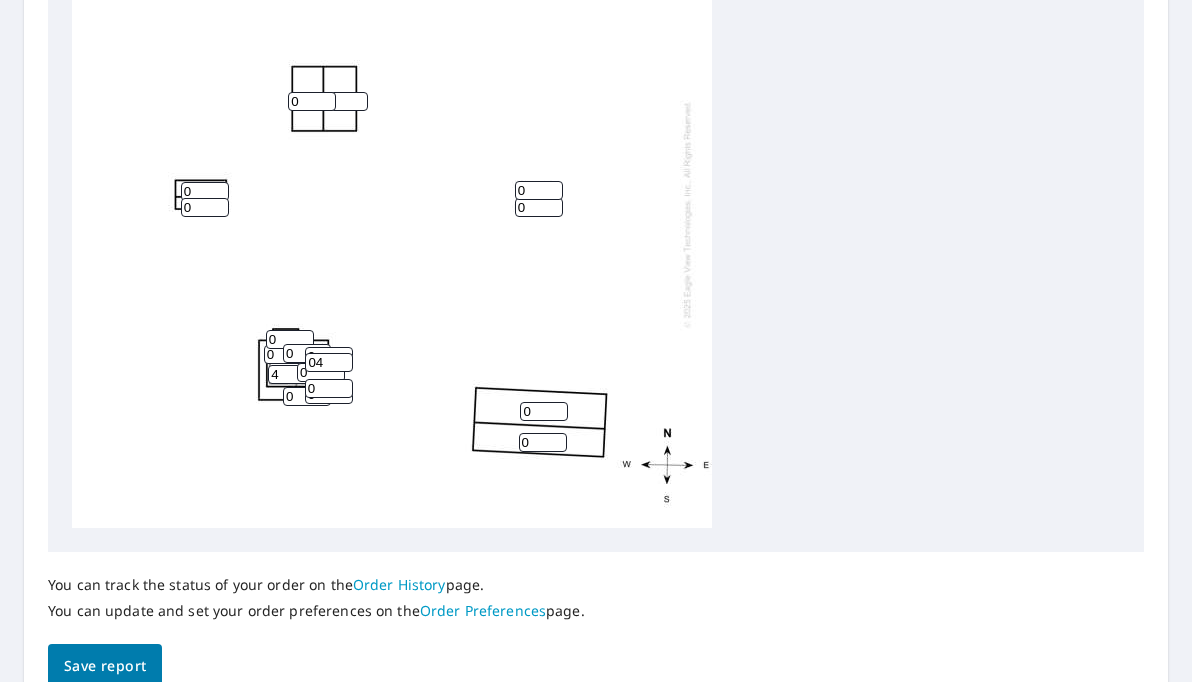 type on "0" 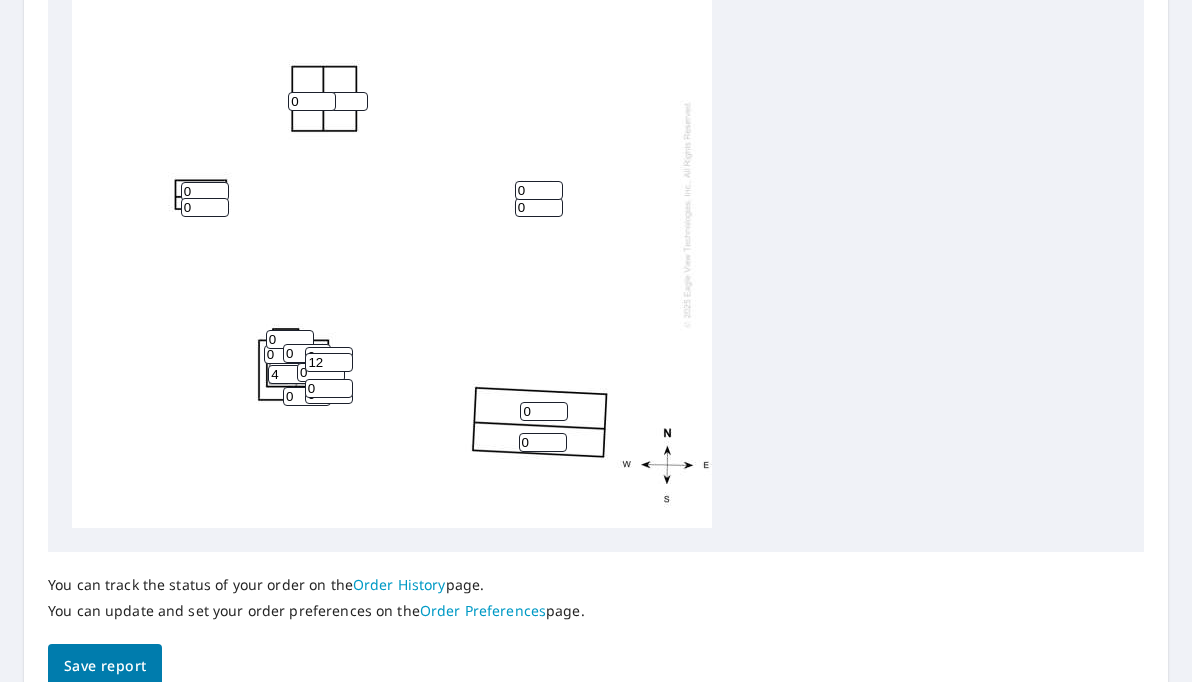 type on "12" 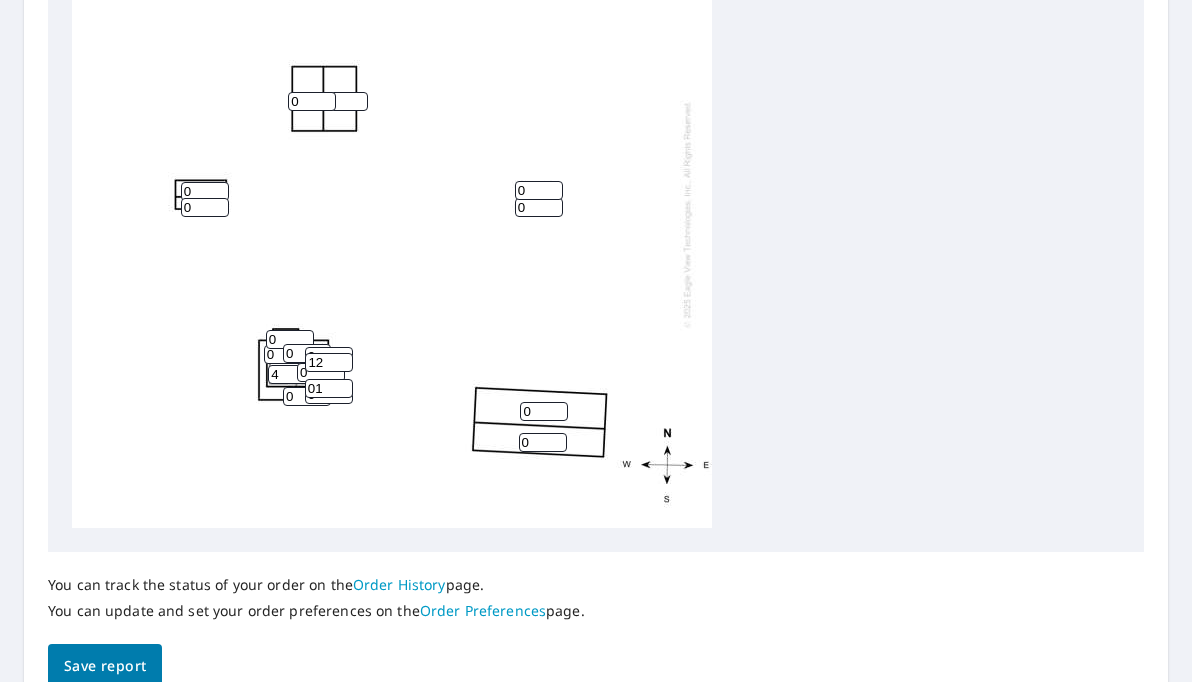 type on "0" 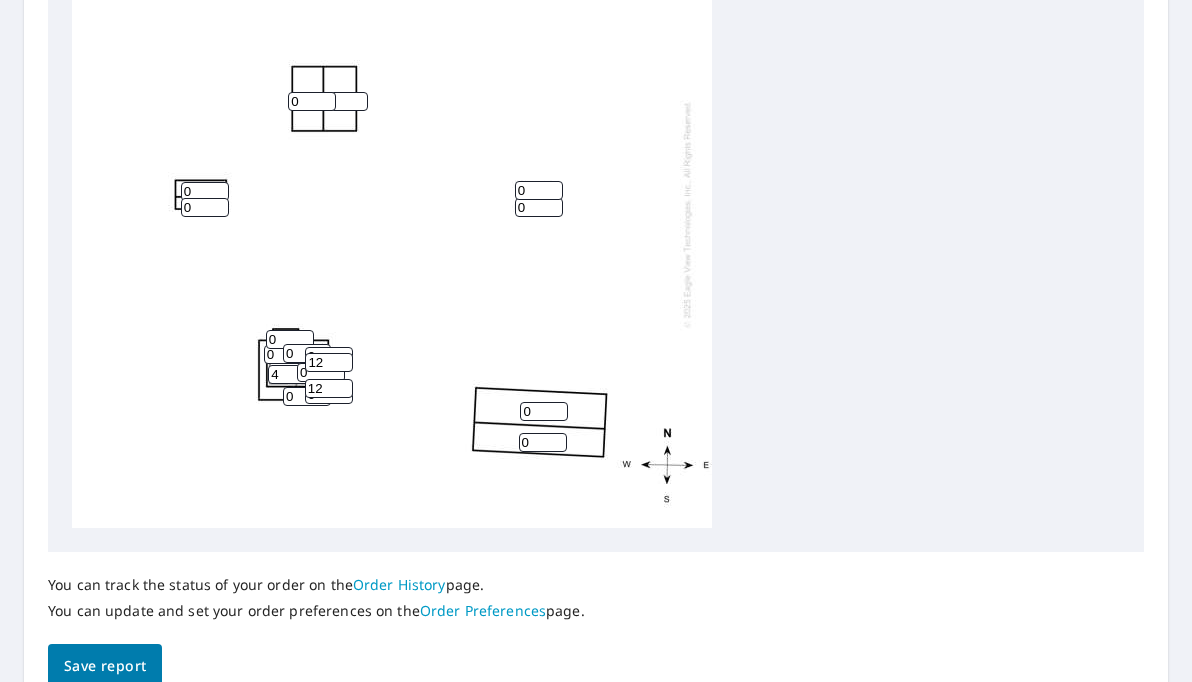 type on "12" 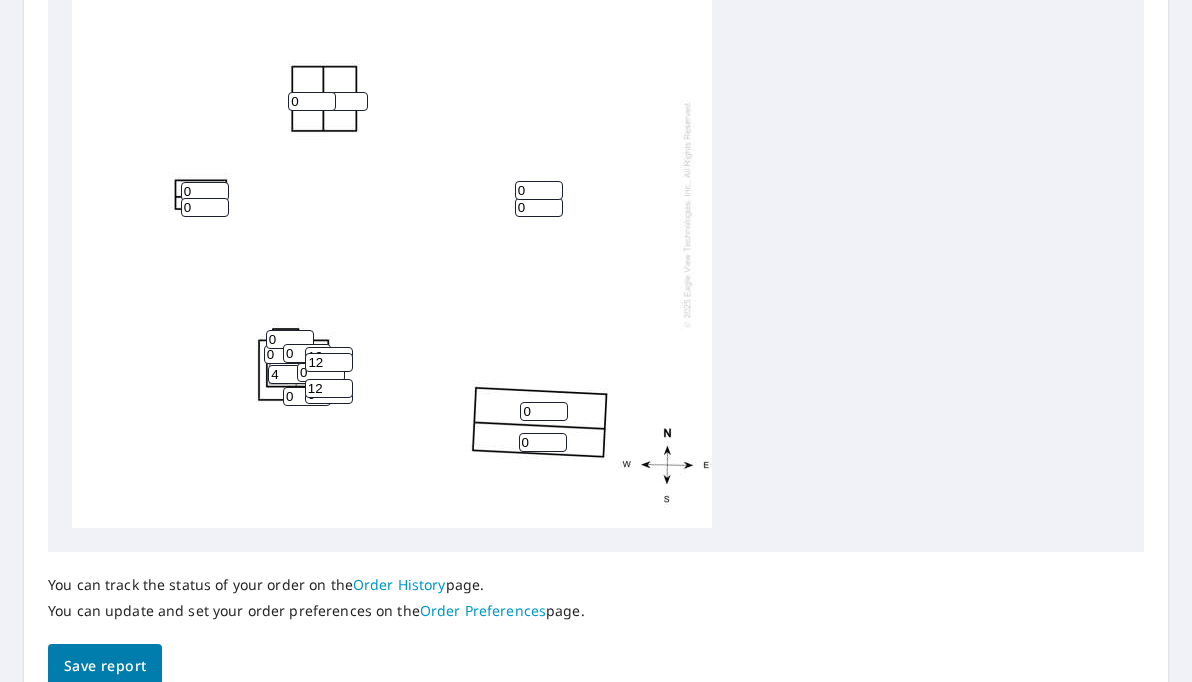 type on "12" 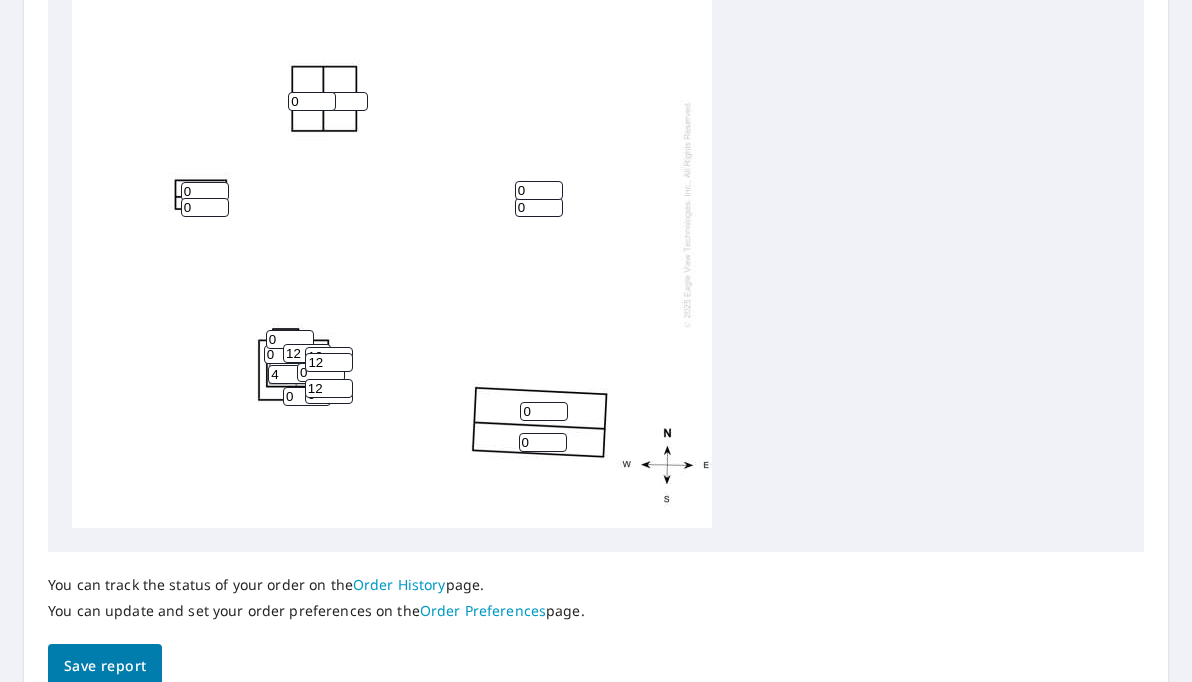 type on "12" 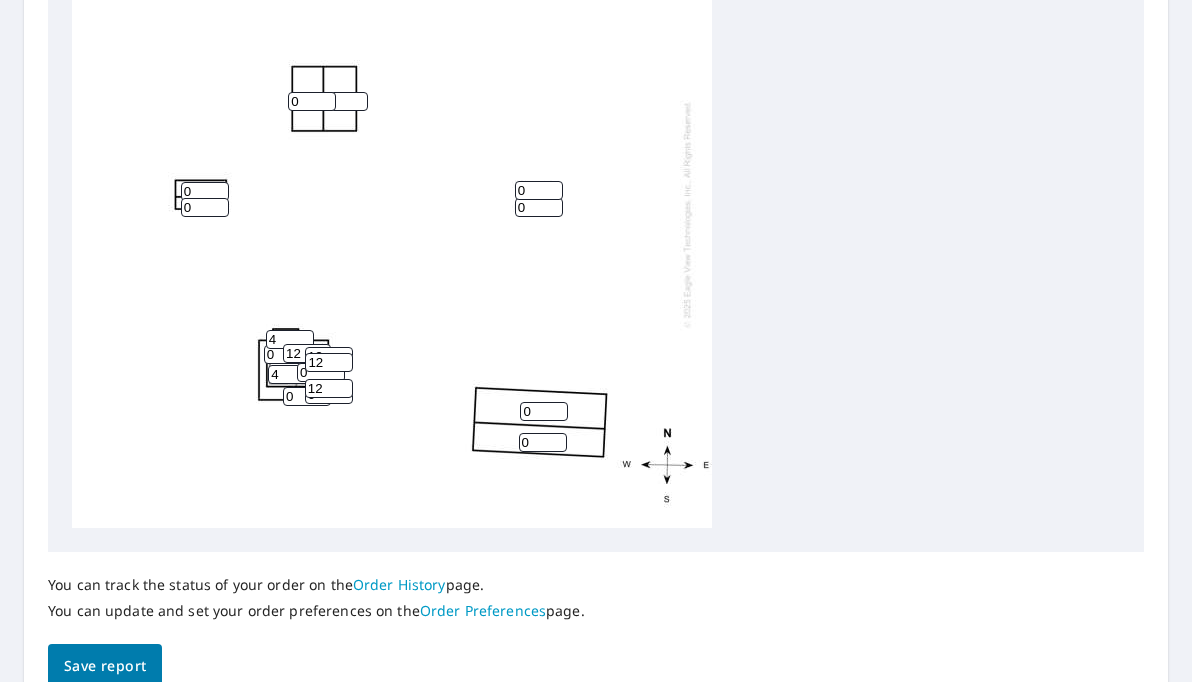 type on "4" 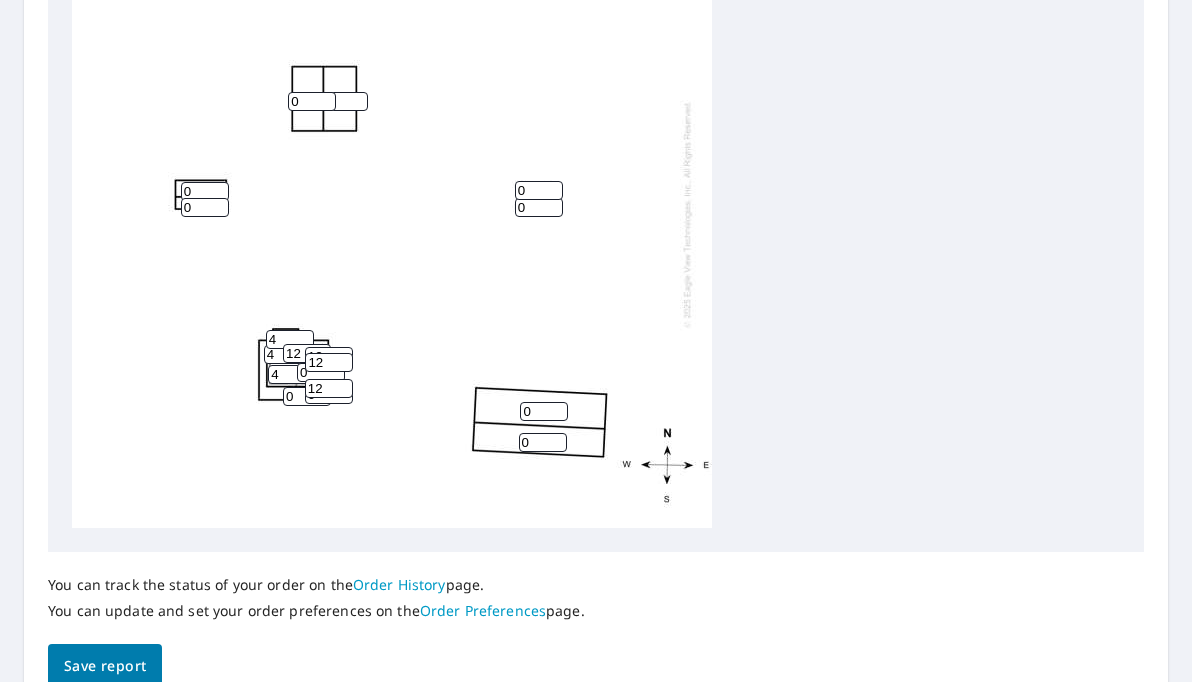 type on "4" 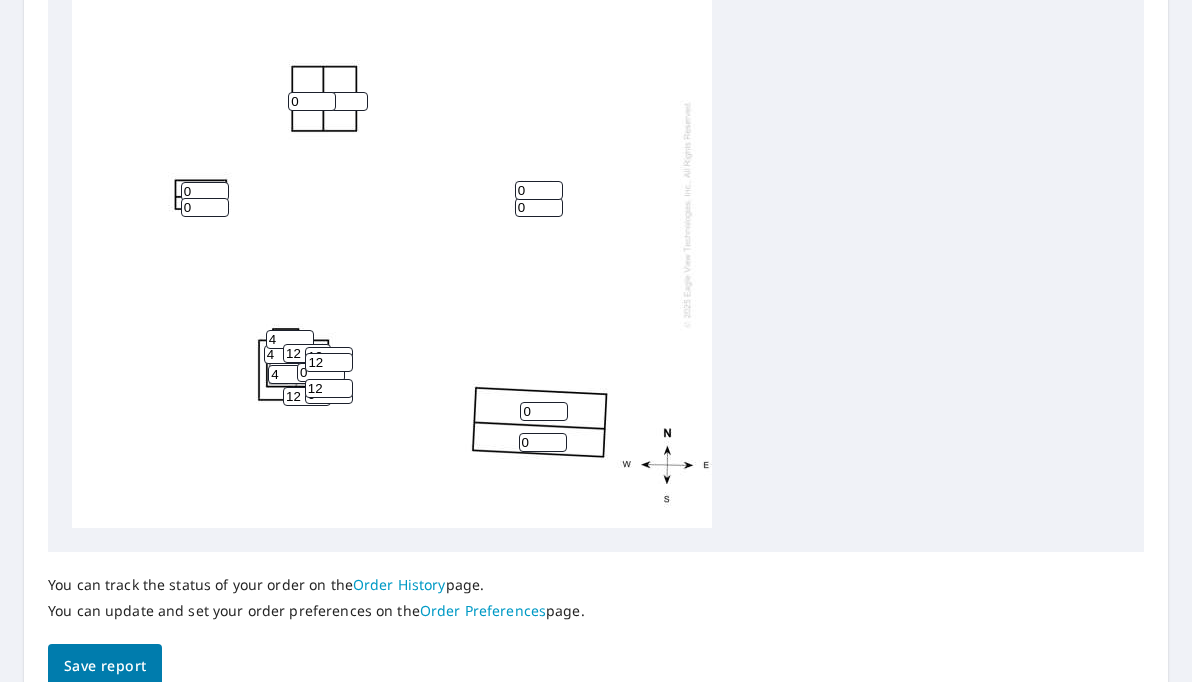 type on "12" 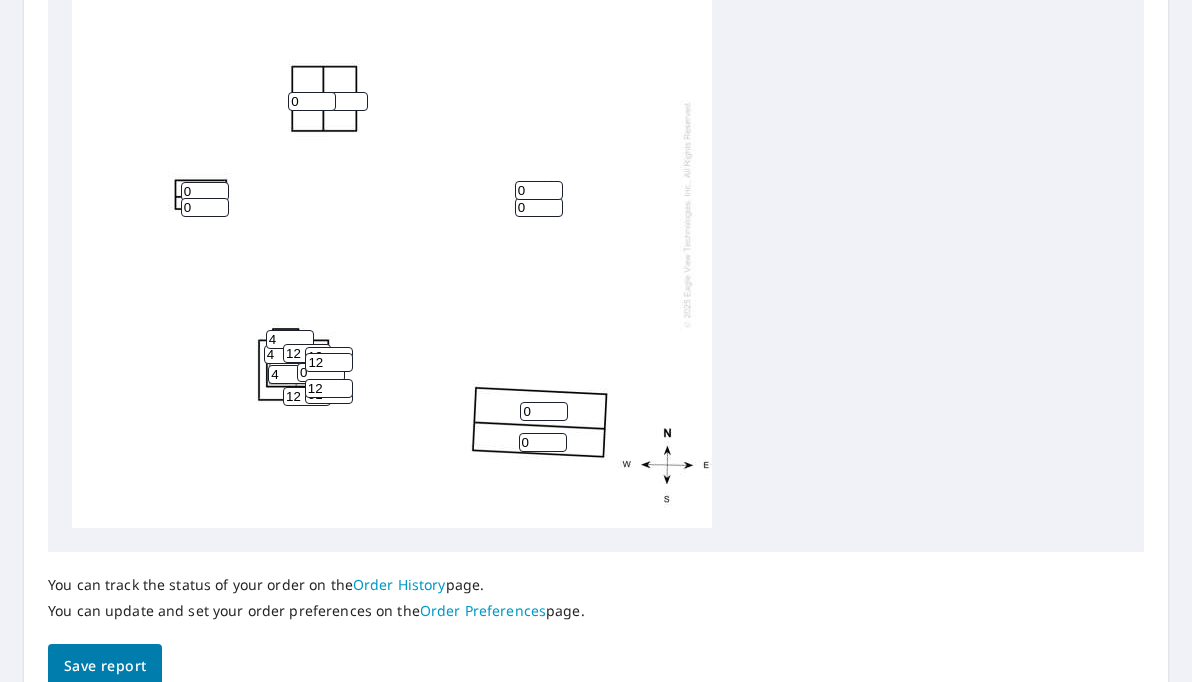 type on "0" 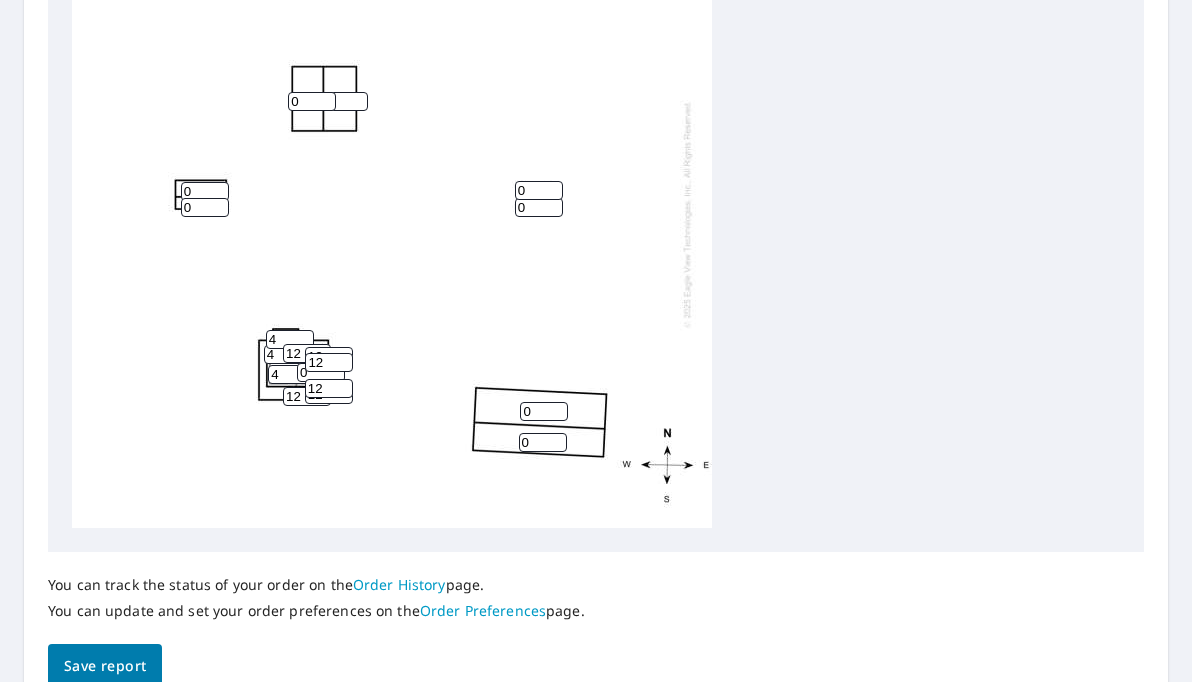 type on "12" 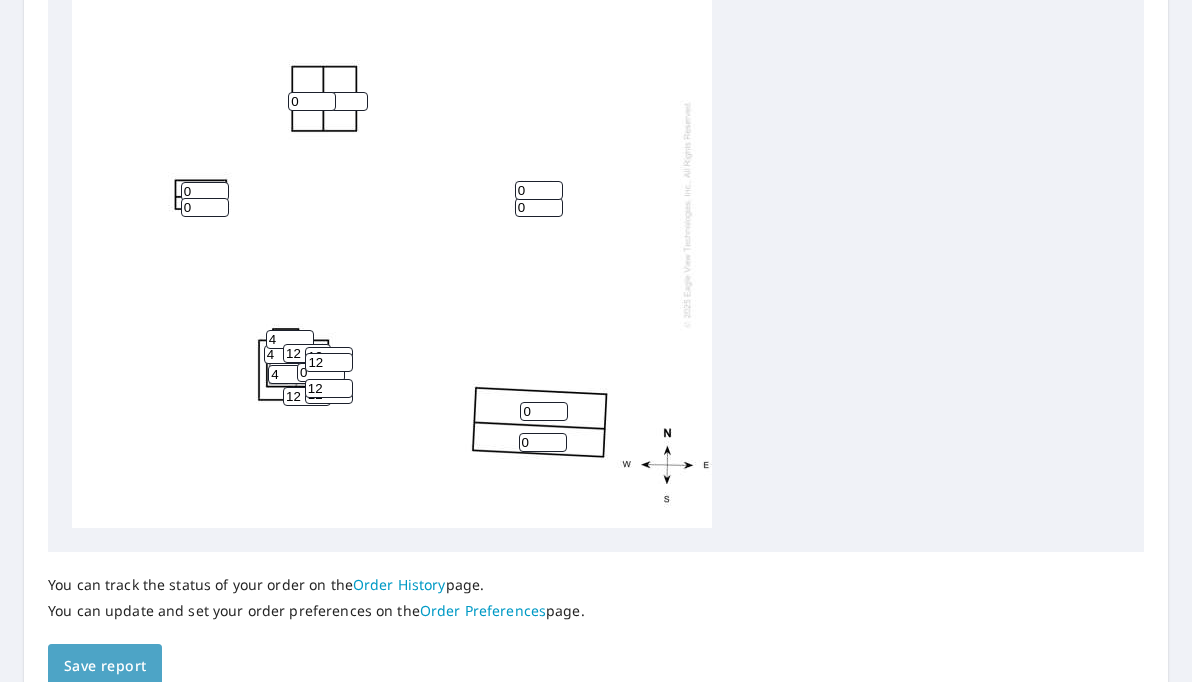 click on "Save report" at bounding box center [105, 666] 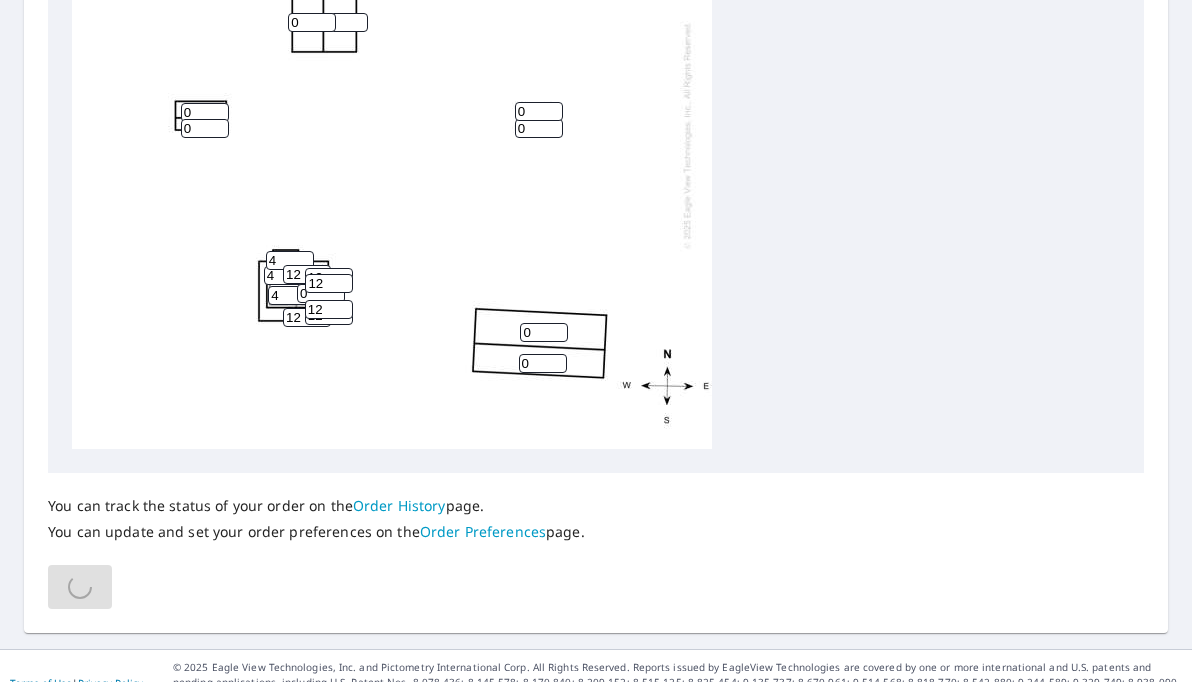 scroll, scrollTop: 914, scrollLeft: 0, axis: vertical 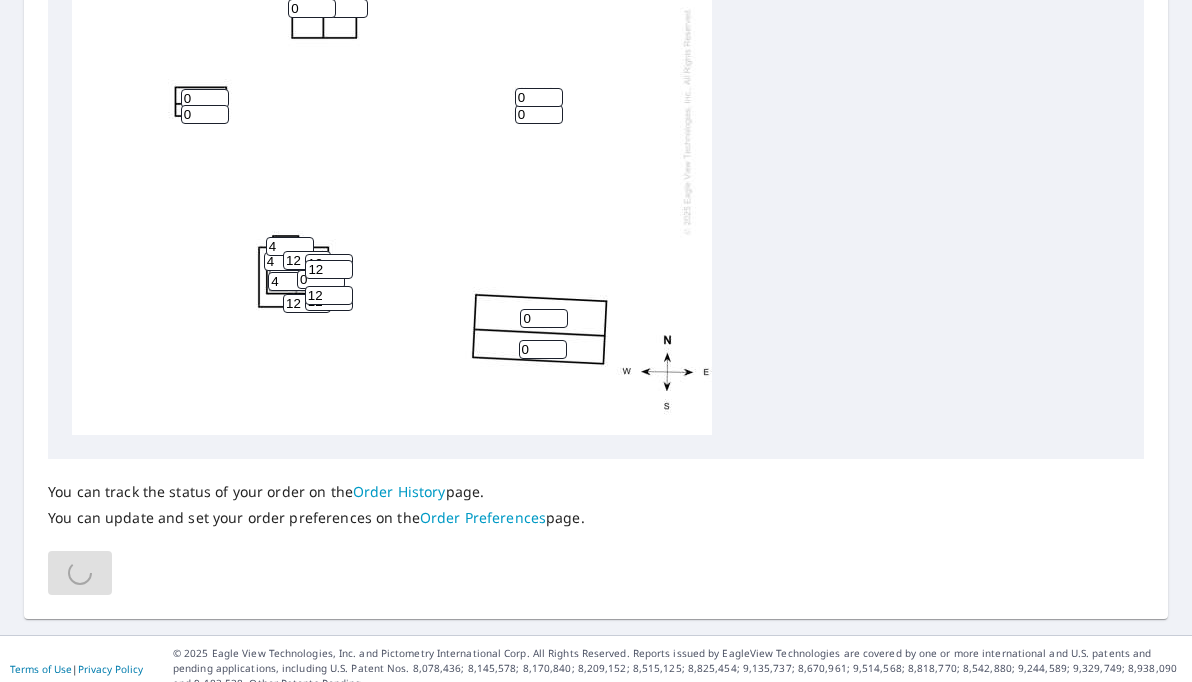 click on "0" at bounding box center [321, 279] 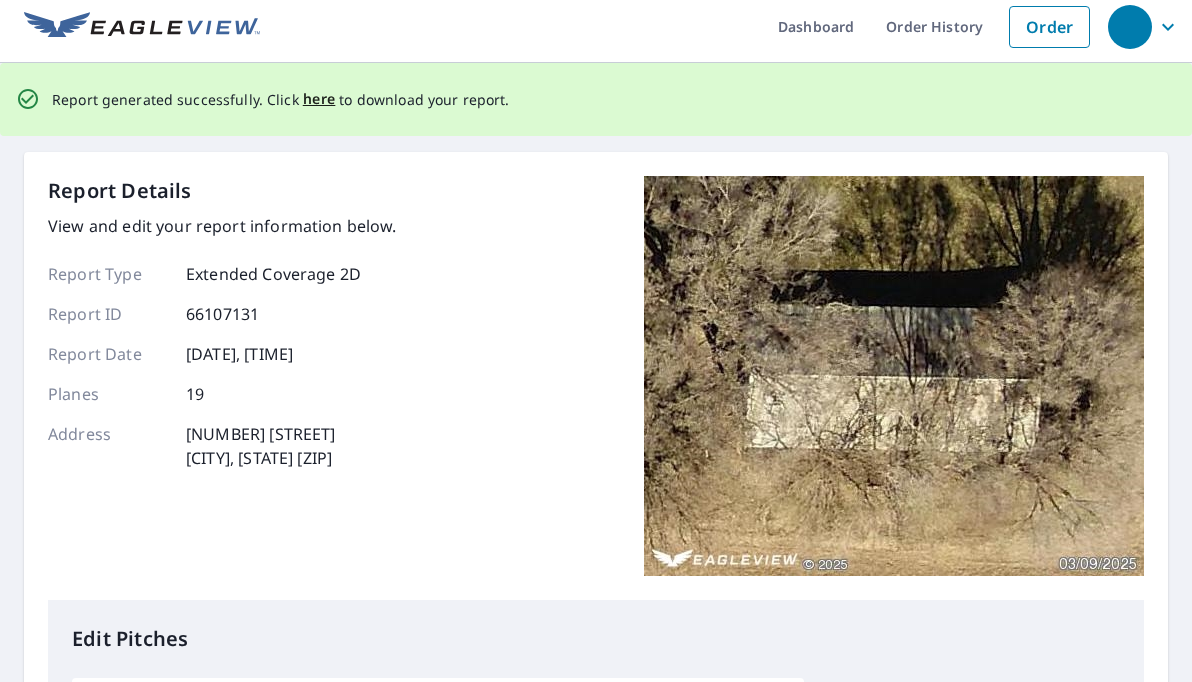scroll, scrollTop: 0, scrollLeft: 0, axis: both 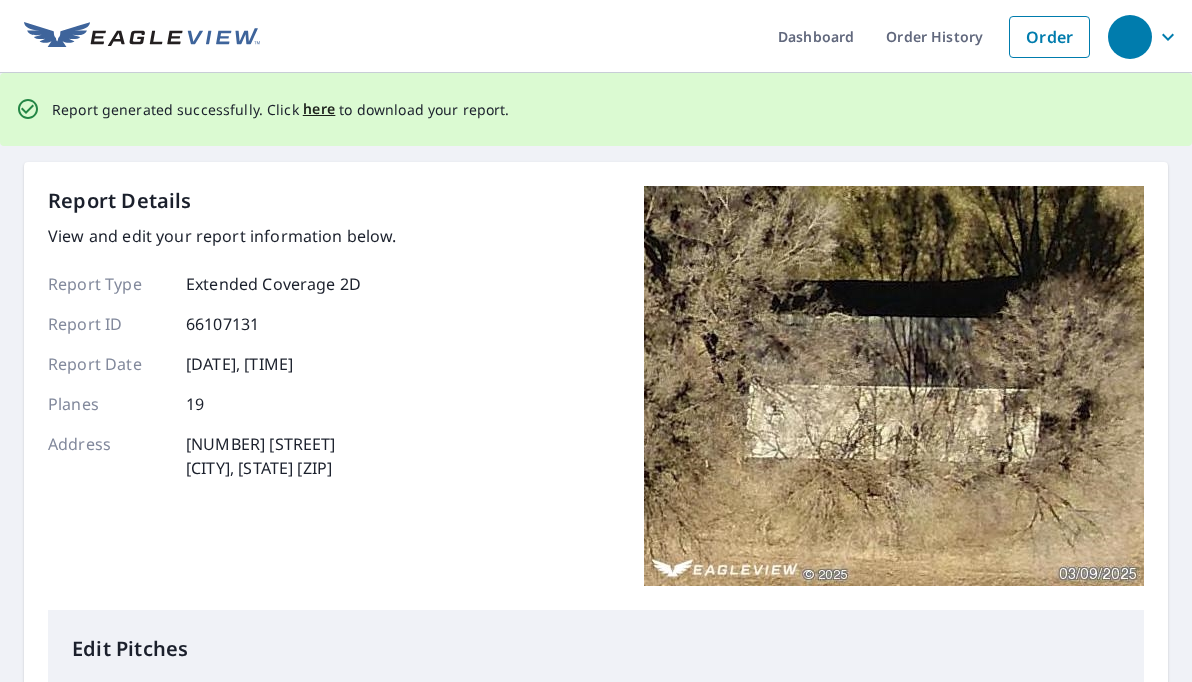 type on "12" 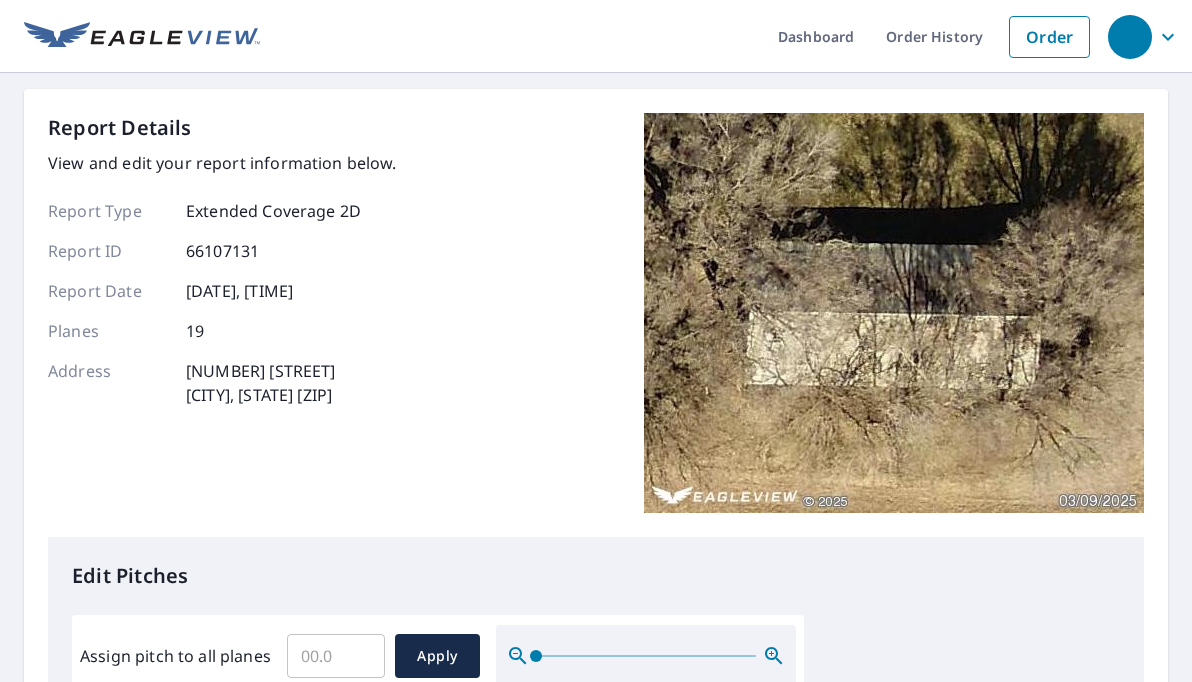 click on "Report Details View and edit your report information below. Report Type Extended Coverage 2D Report ID 66107131 Report Date 6/26/2025, 12:58:18 PM Planes 19 Address 1171 Acorn Rd Highland, IL 62249 Edit Pitches Assign pitch to all planes ​ Apply 0 0 0 0 4 0 4 12 0 0 4 0 0 12 12 12 12 12 12 You can track the status of your order on the  Order History  page. You can update and set your order preferences on the  Order Preferences  page. Save report" at bounding box center (596, 811) 